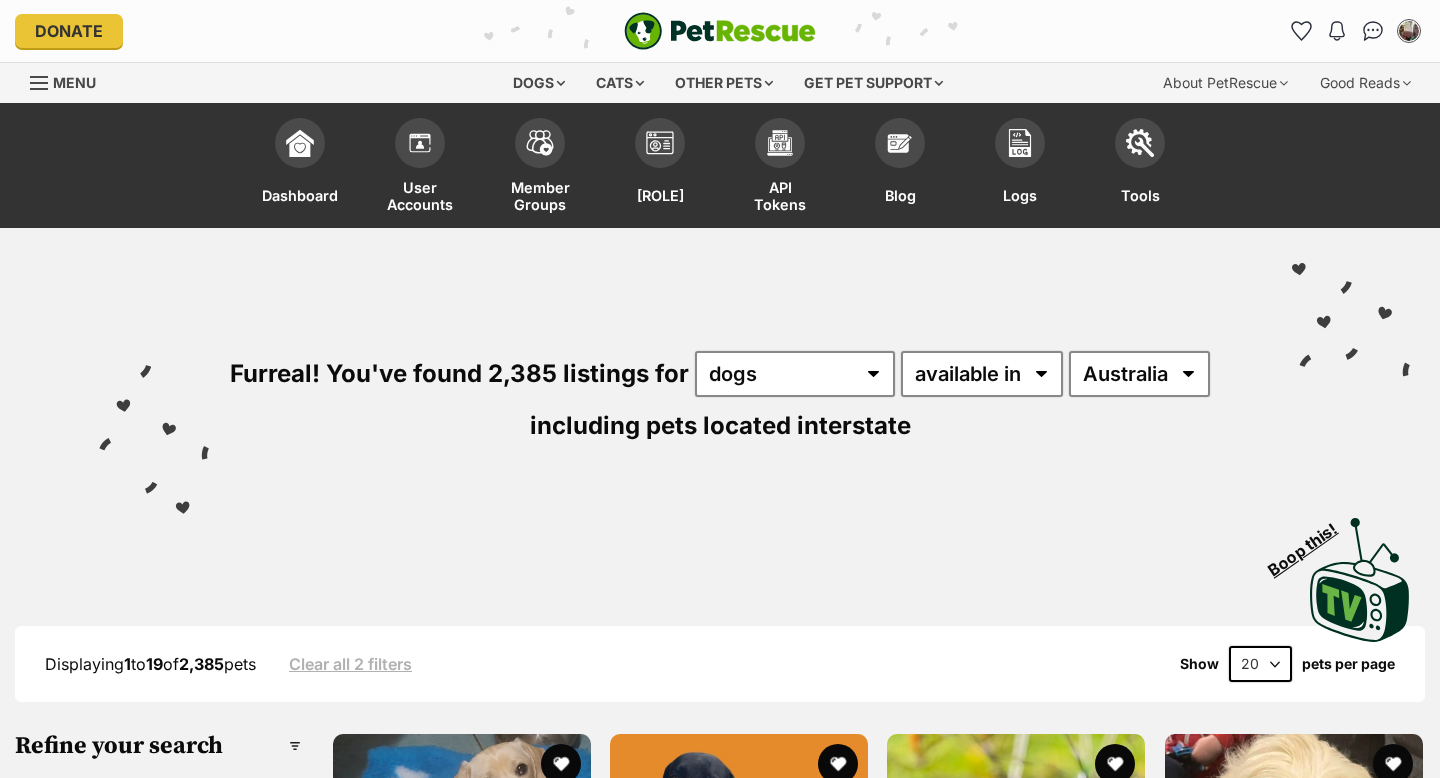 scroll, scrollTop: 0, scrollLeft: 0, axis: both 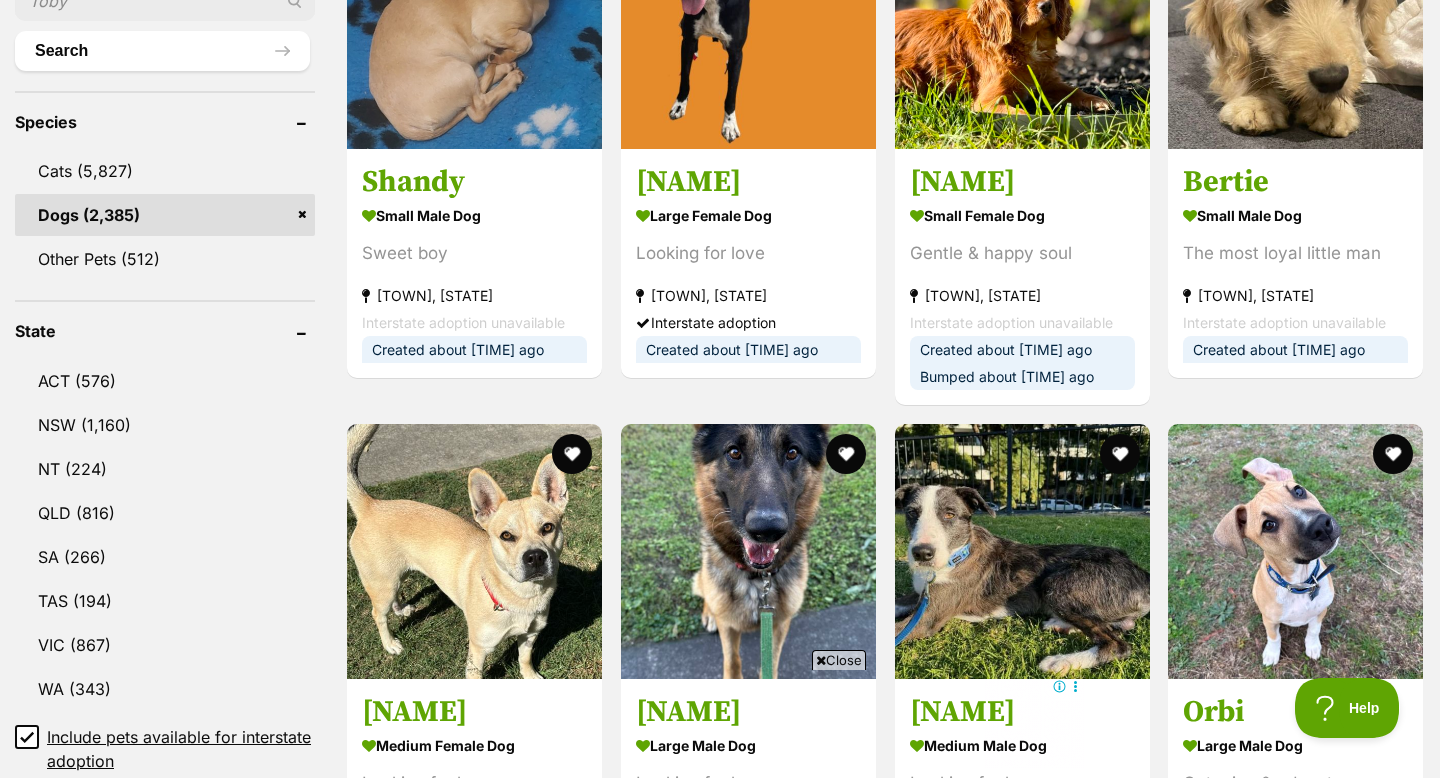 click at bounding box center [165, 1] 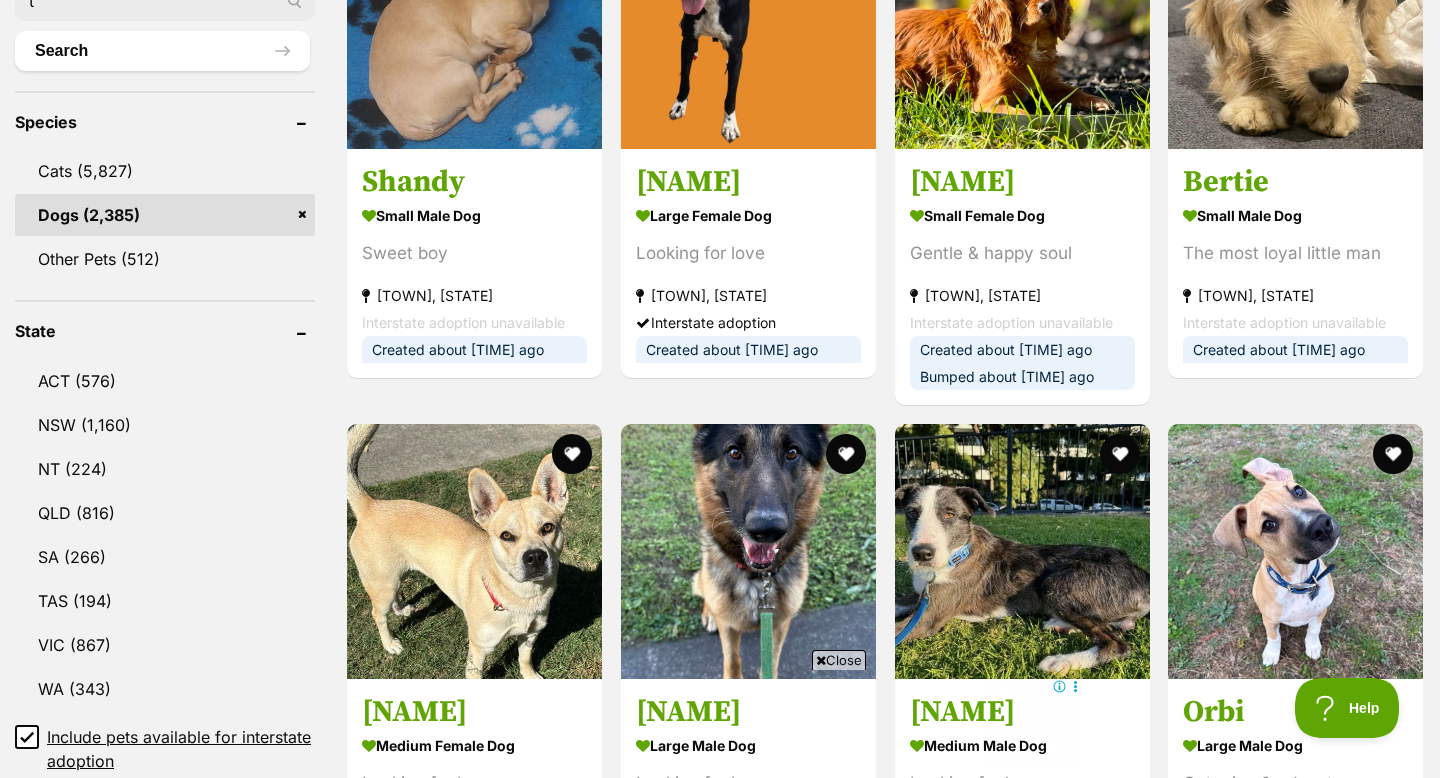 scroll, scrollTop: 832, scrollLeft: 0, axis: vertical 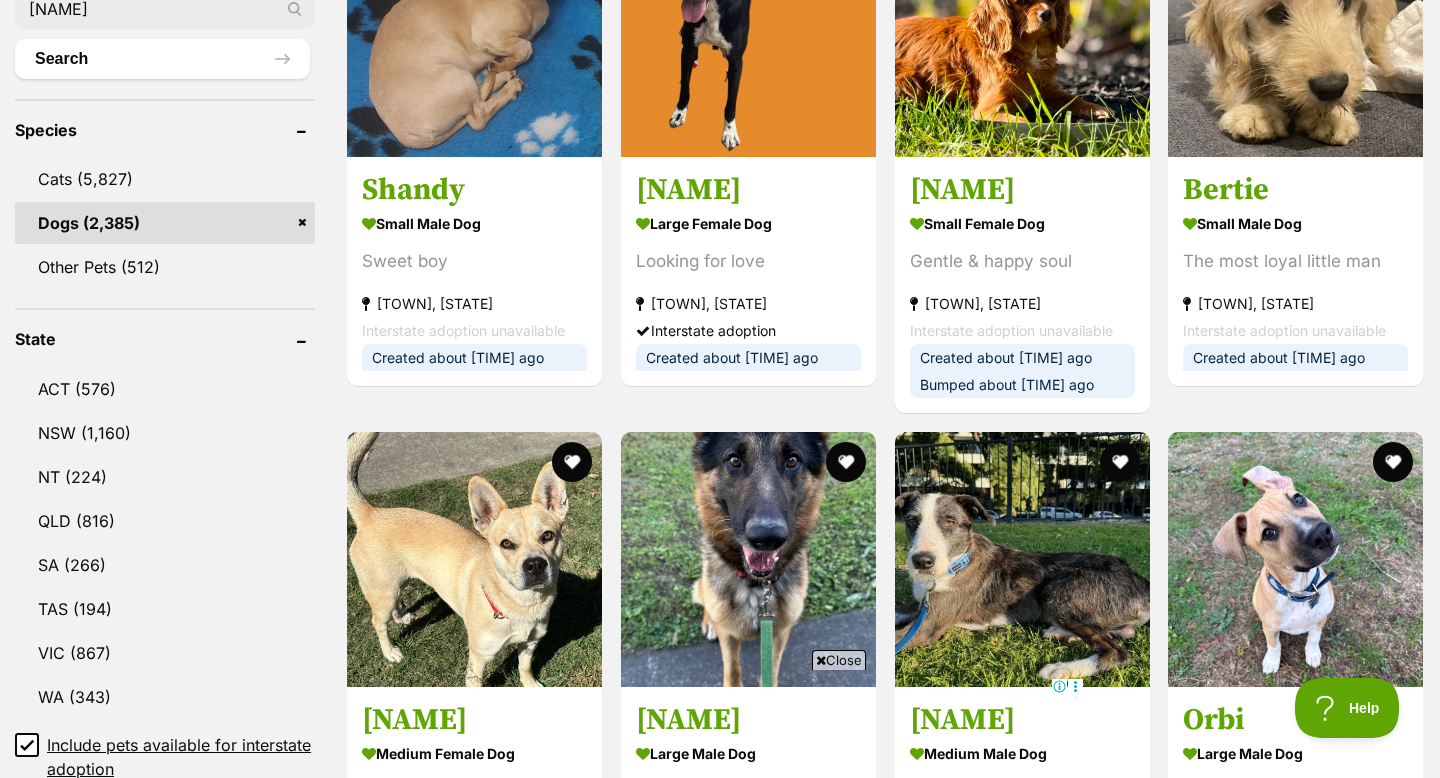 type on "tofik" 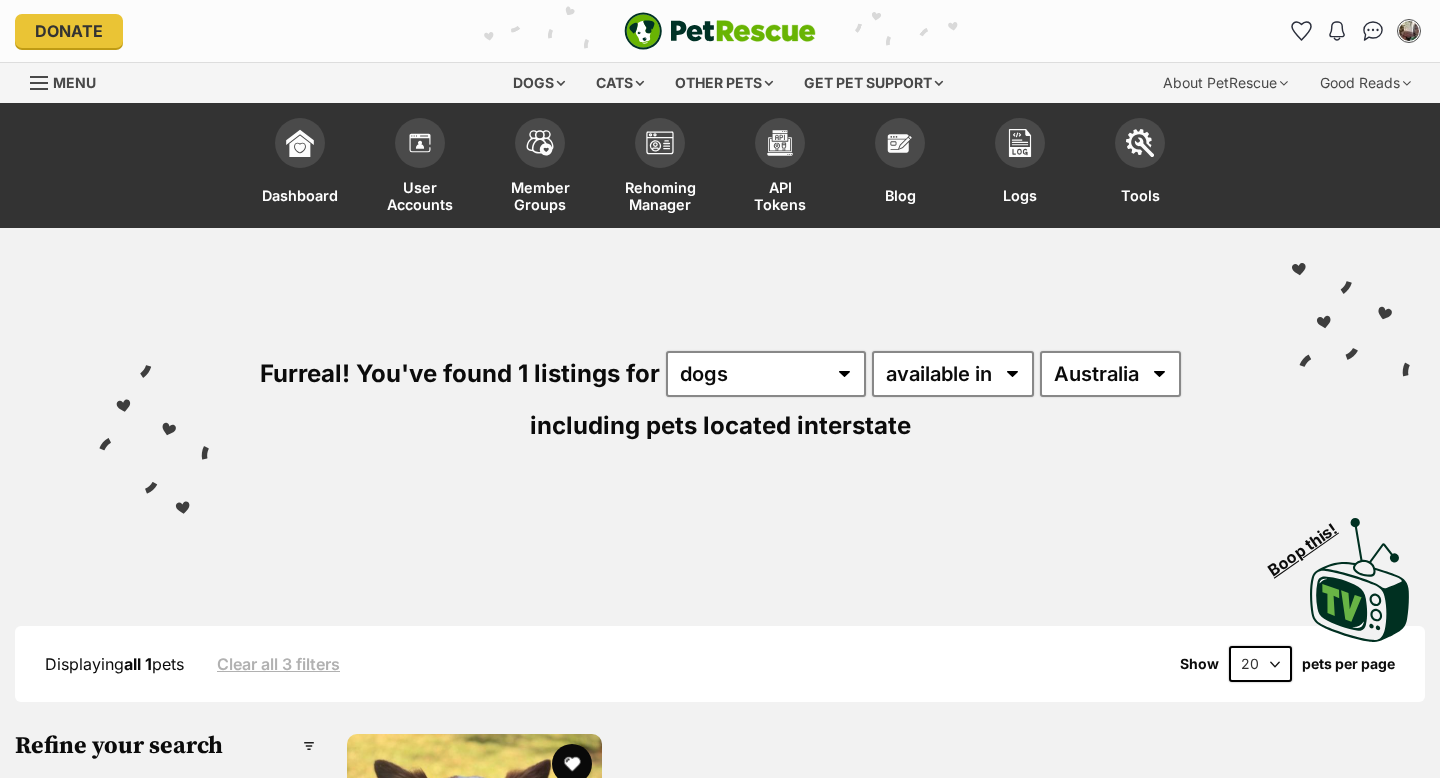 scroll, scrollTop: 0, scrollLeft: 0, axis: both 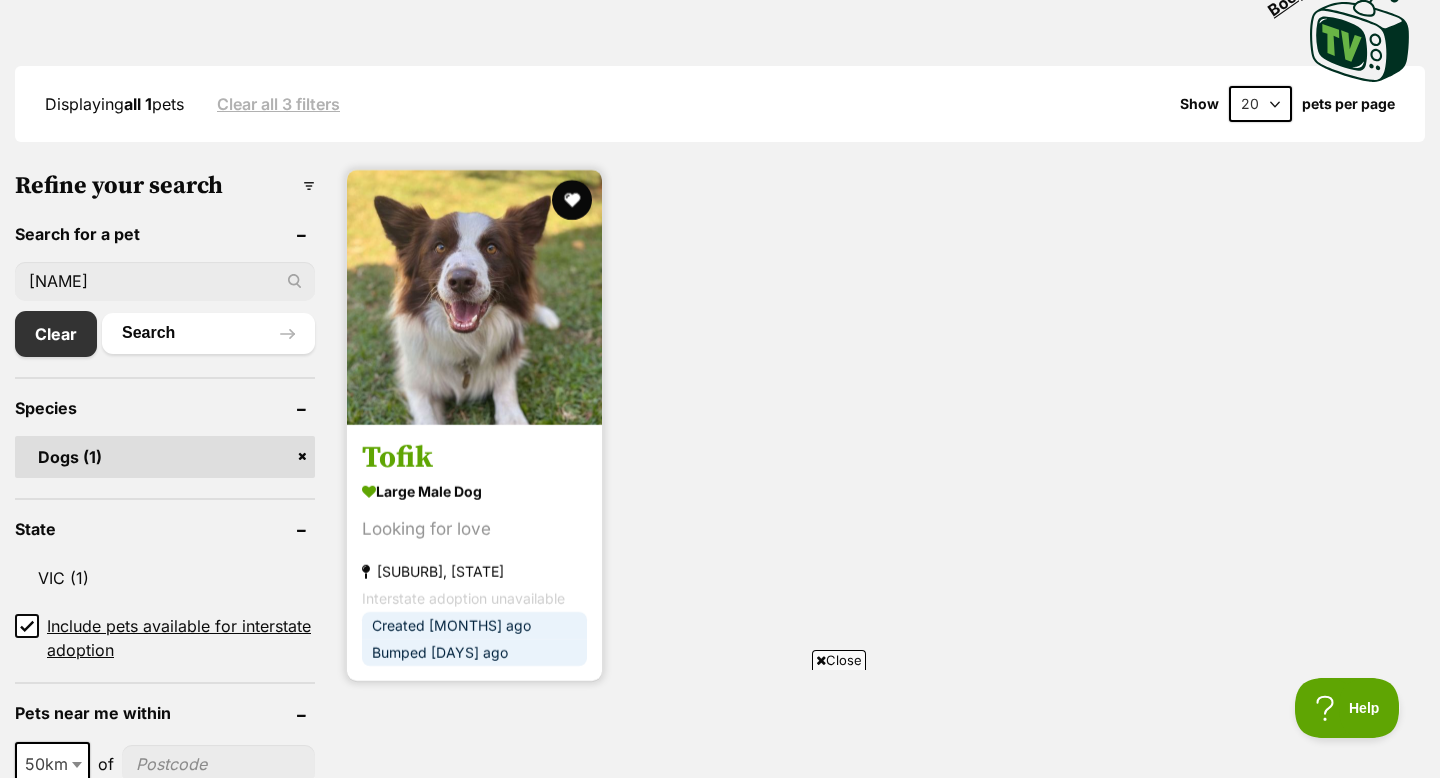 click on "Tofik" at bounding box center [474, 458] 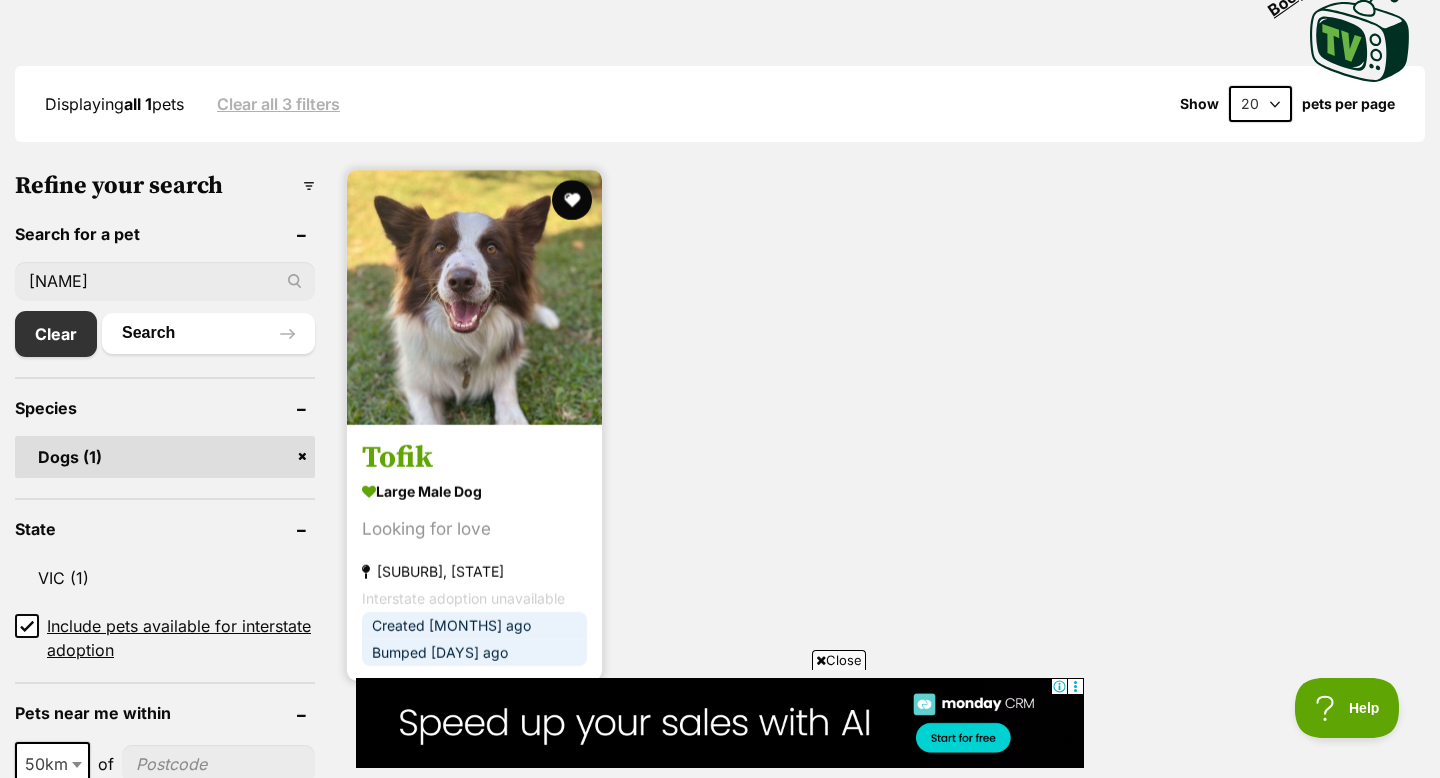 scroll, scrollTop: 0, scrollLeft: 0, axis: both 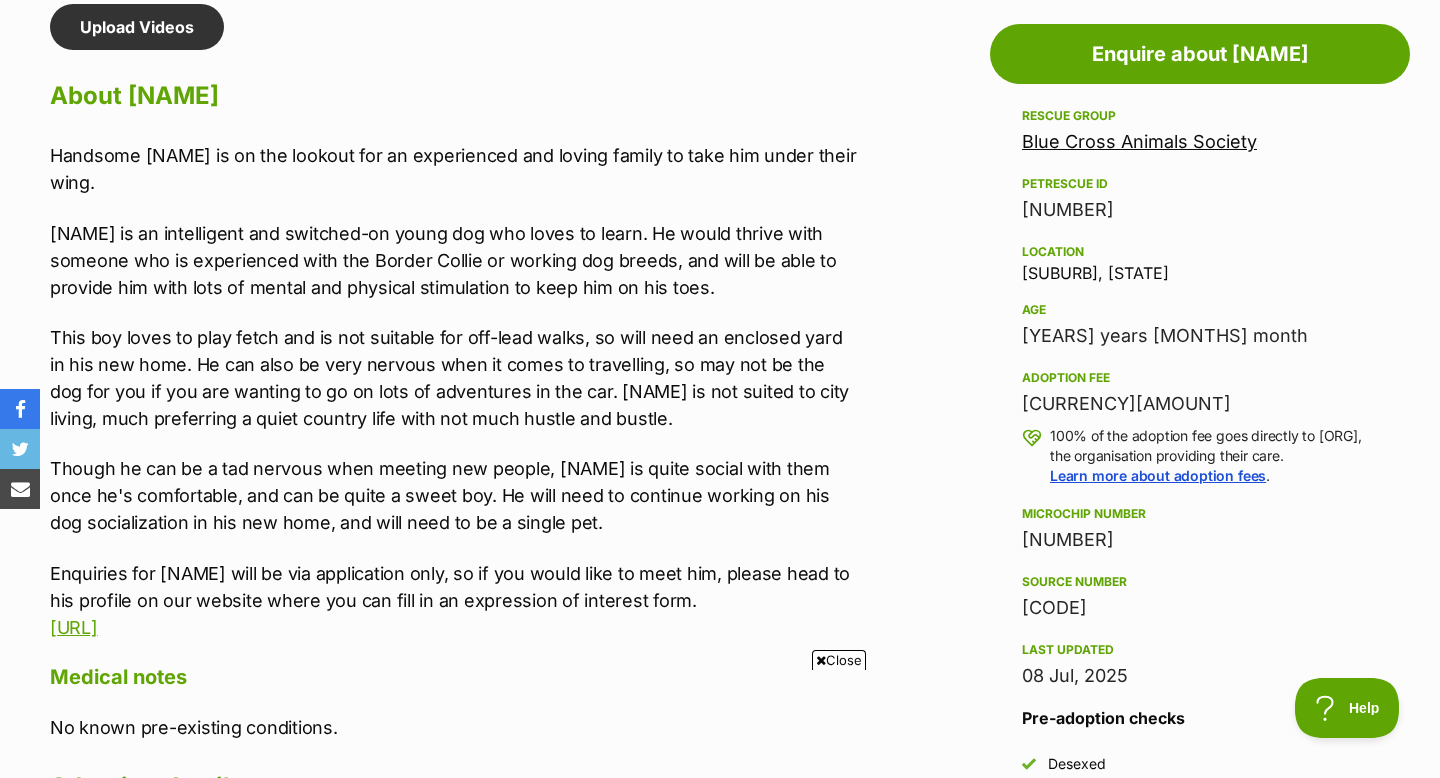 drag, startPoint x: 38, startPoint y: 573, endPoint x: 443, endPoint y: 638, distance: 410.1829 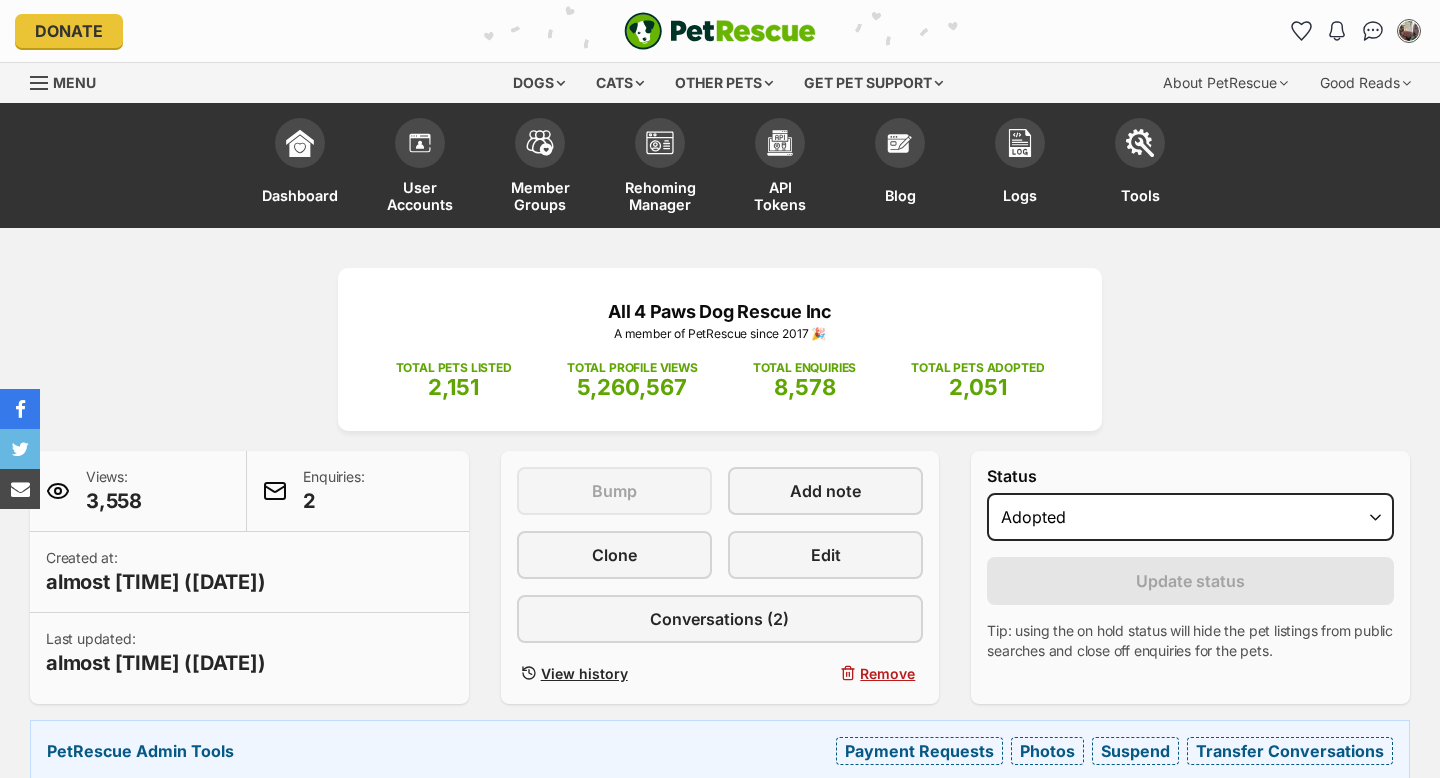 scroll, scrollTop: 40, scrollLeft: 0, axis: vertical 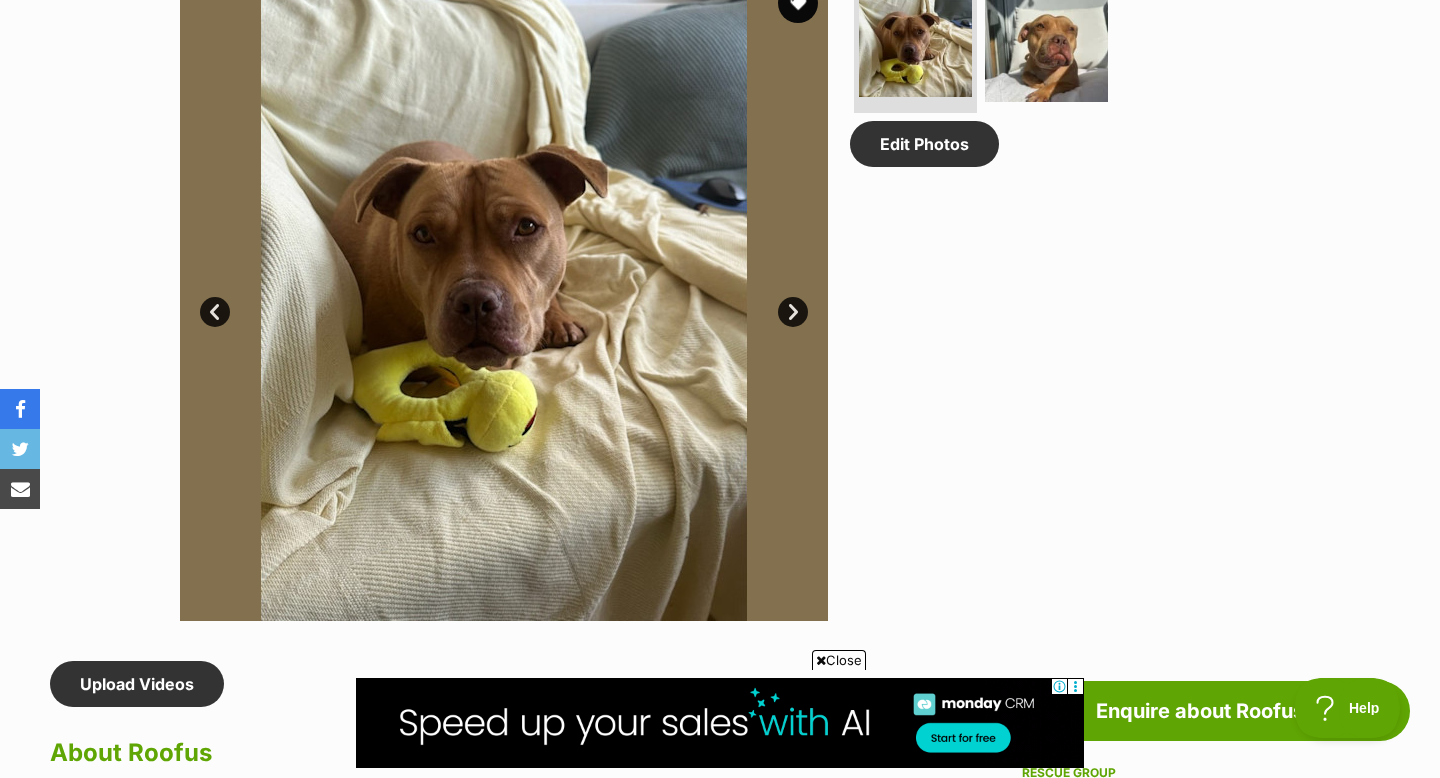 click on "Sydney Dogs and Cats Home" at bounding box center [1148, 798] 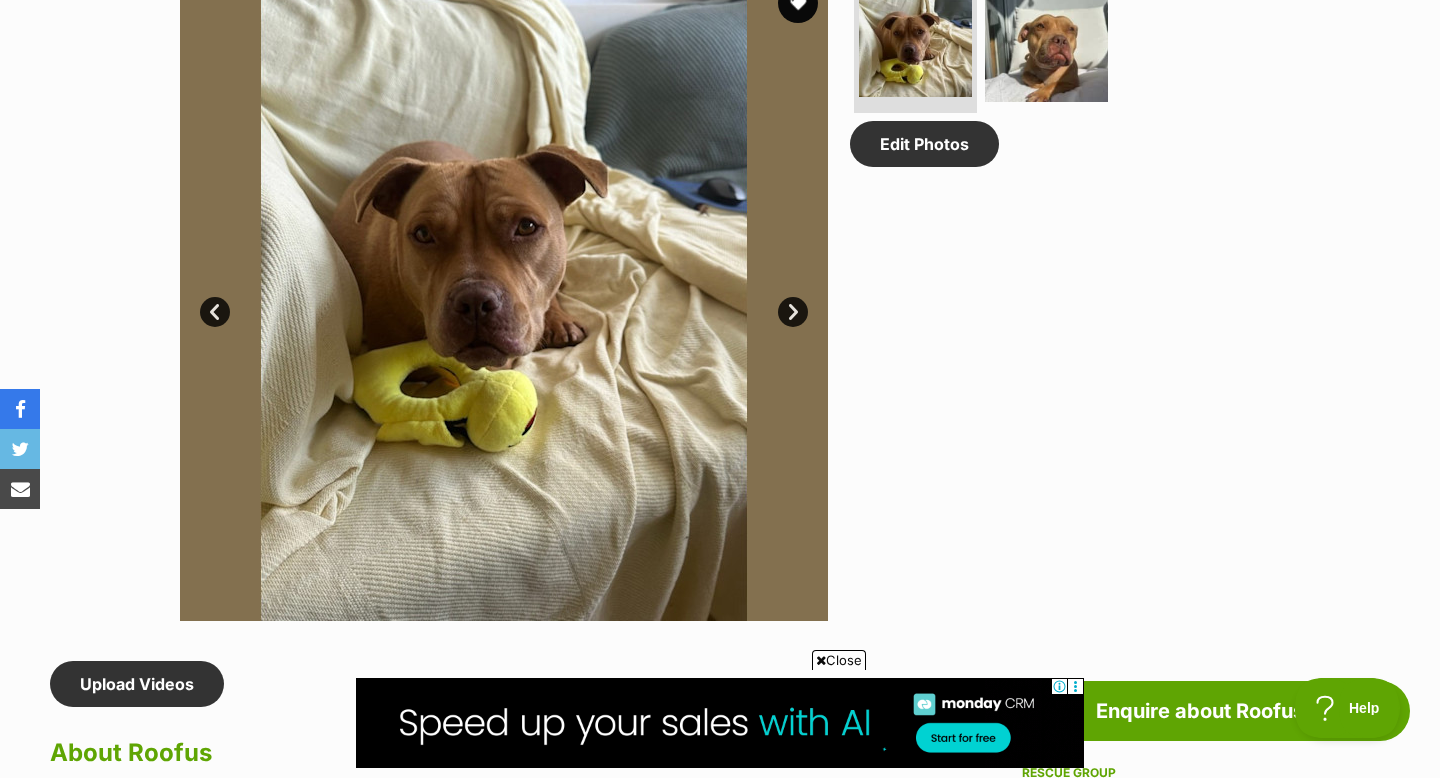 scroll, scrollTop: 1400, scrollLeft: 0, axis: vertical 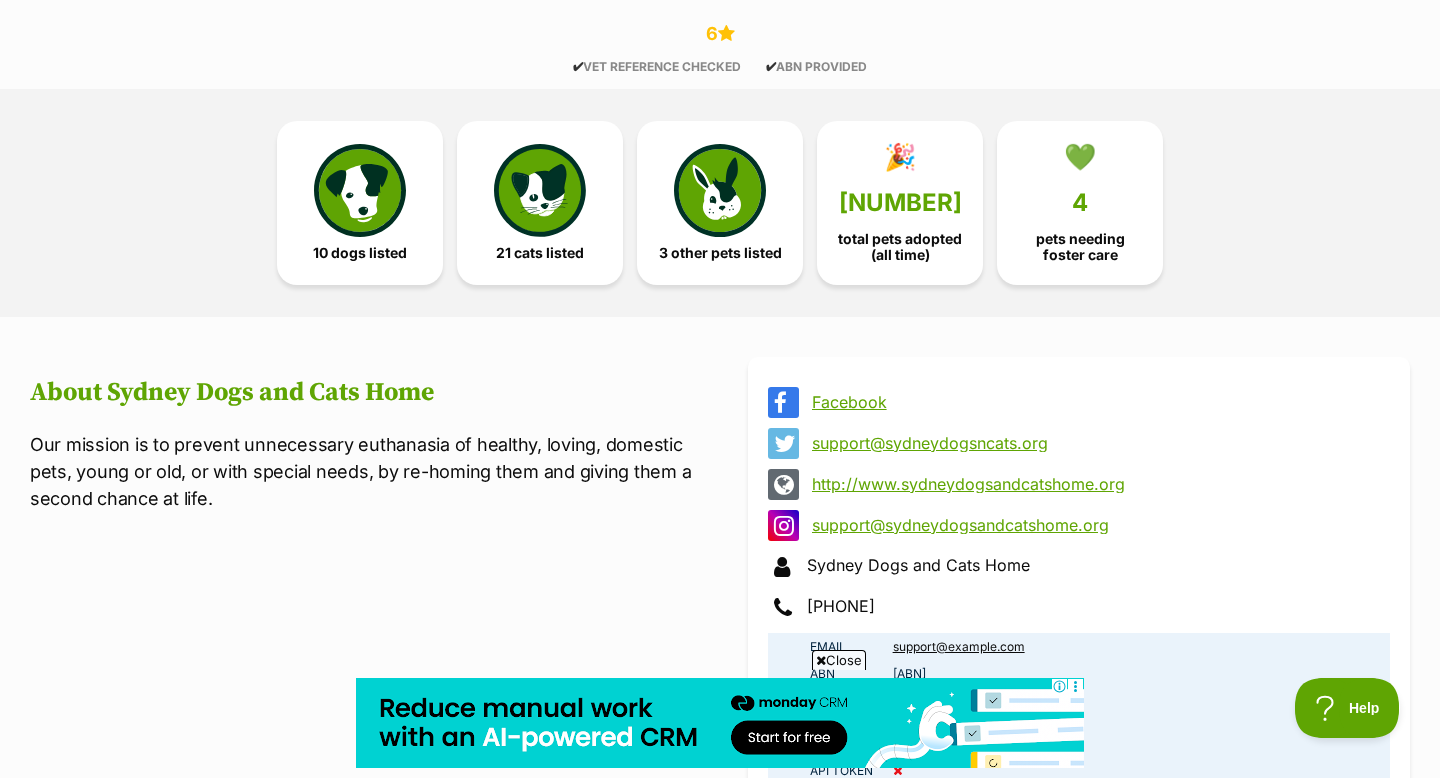 click on "6" at bounding box center [720, 34] 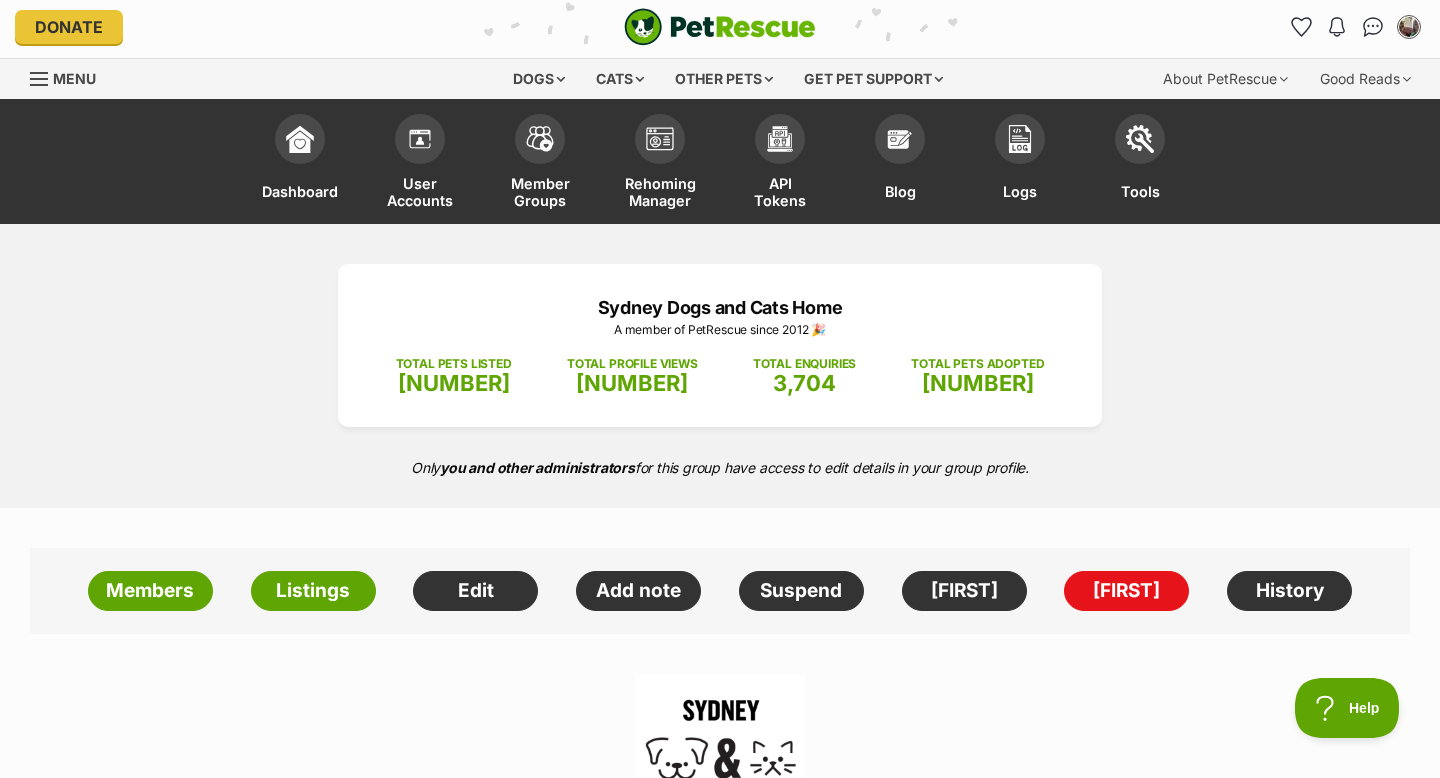 scroll, scrollTop: 0, scrollLeft: 0, axis: both 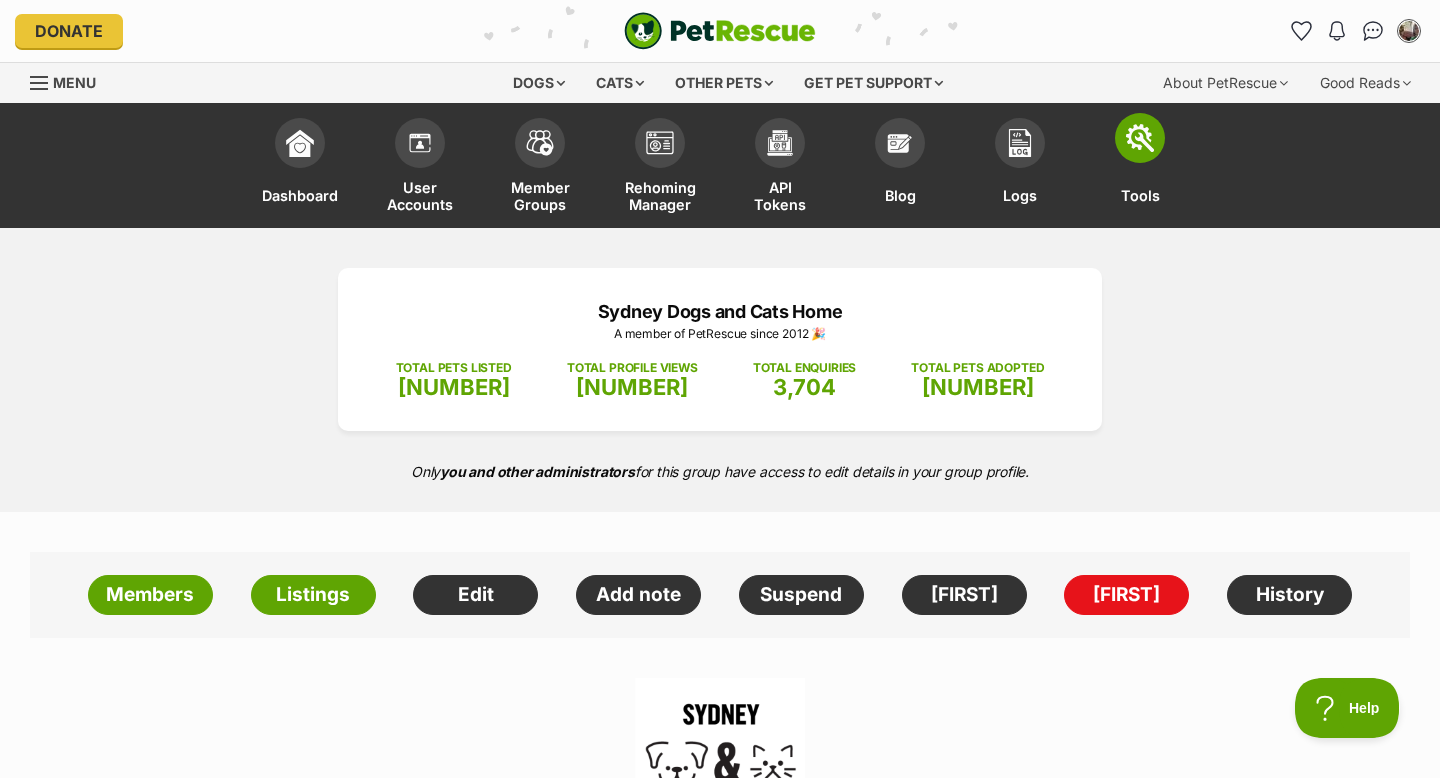 click at bounding box center [1140, 138] 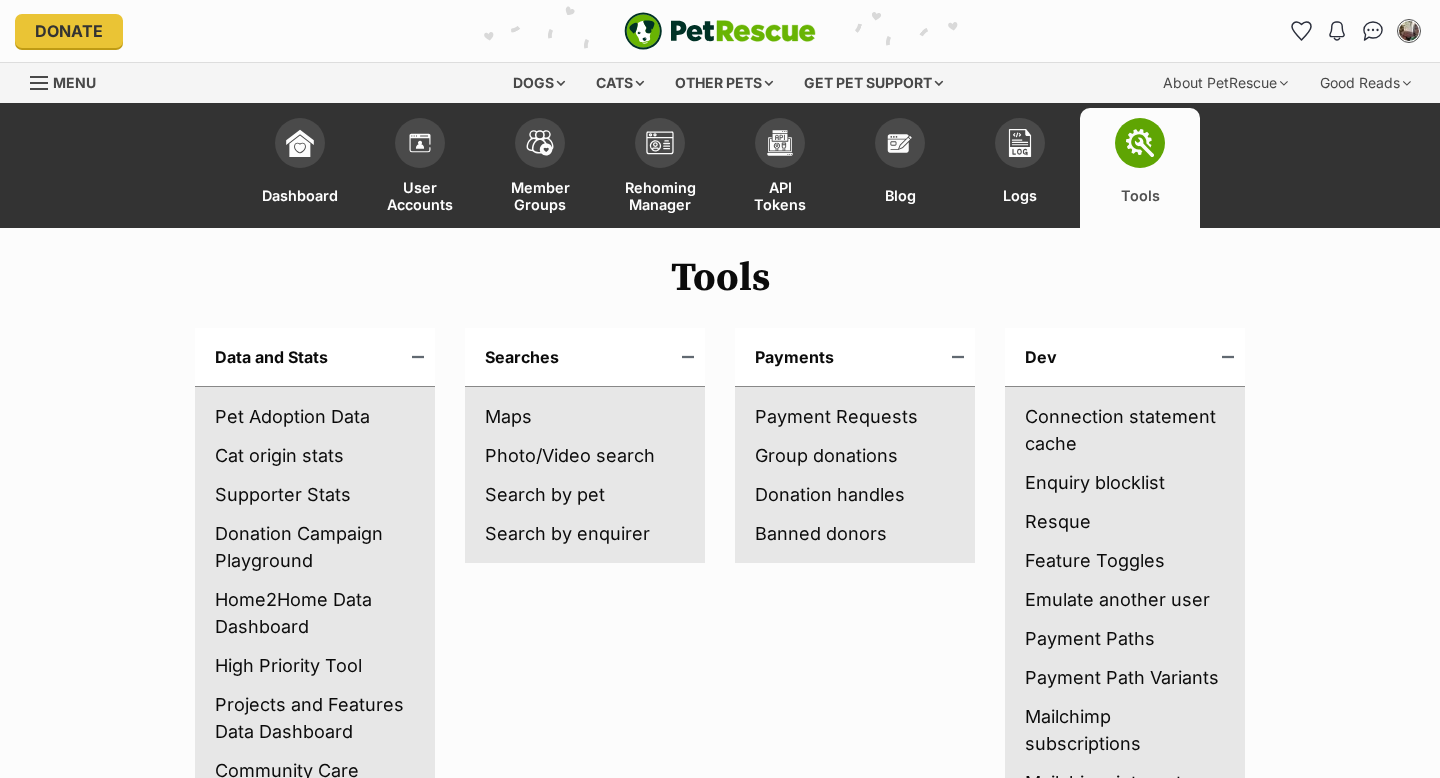 scroll, scrollTop: 0, scrollLeft: 0, axis: both 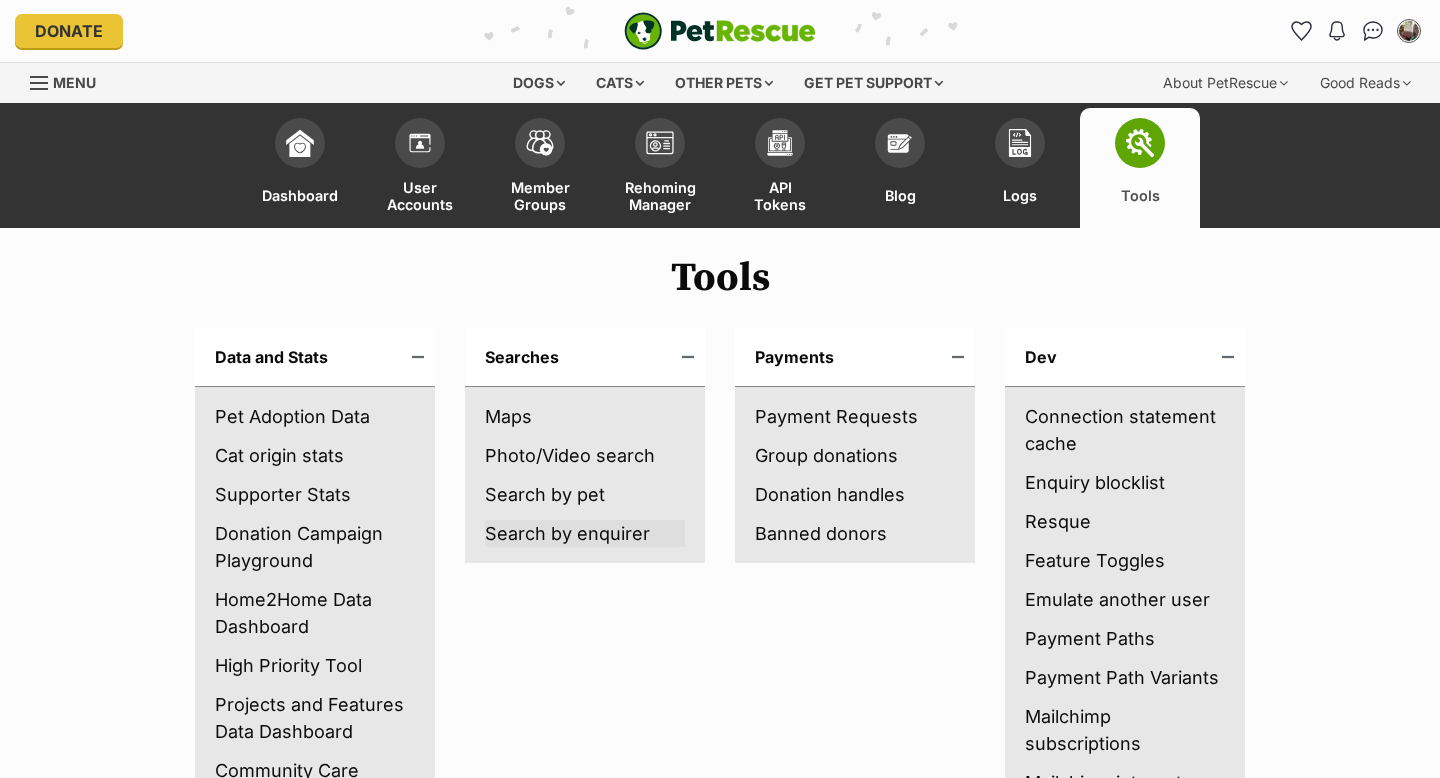 click on "Search by enquirer" at bounding box center (585, 533) 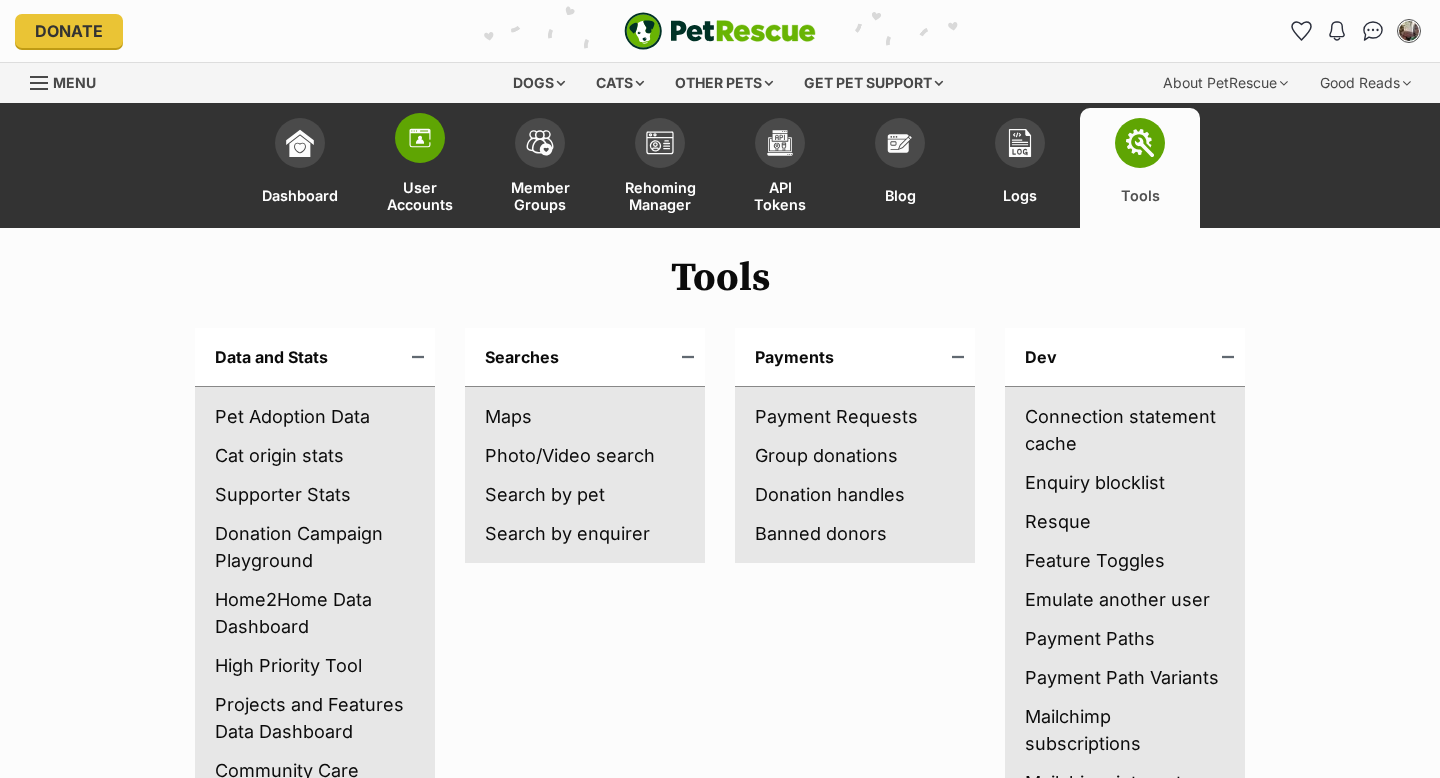 click at bounding box center [420, 138] 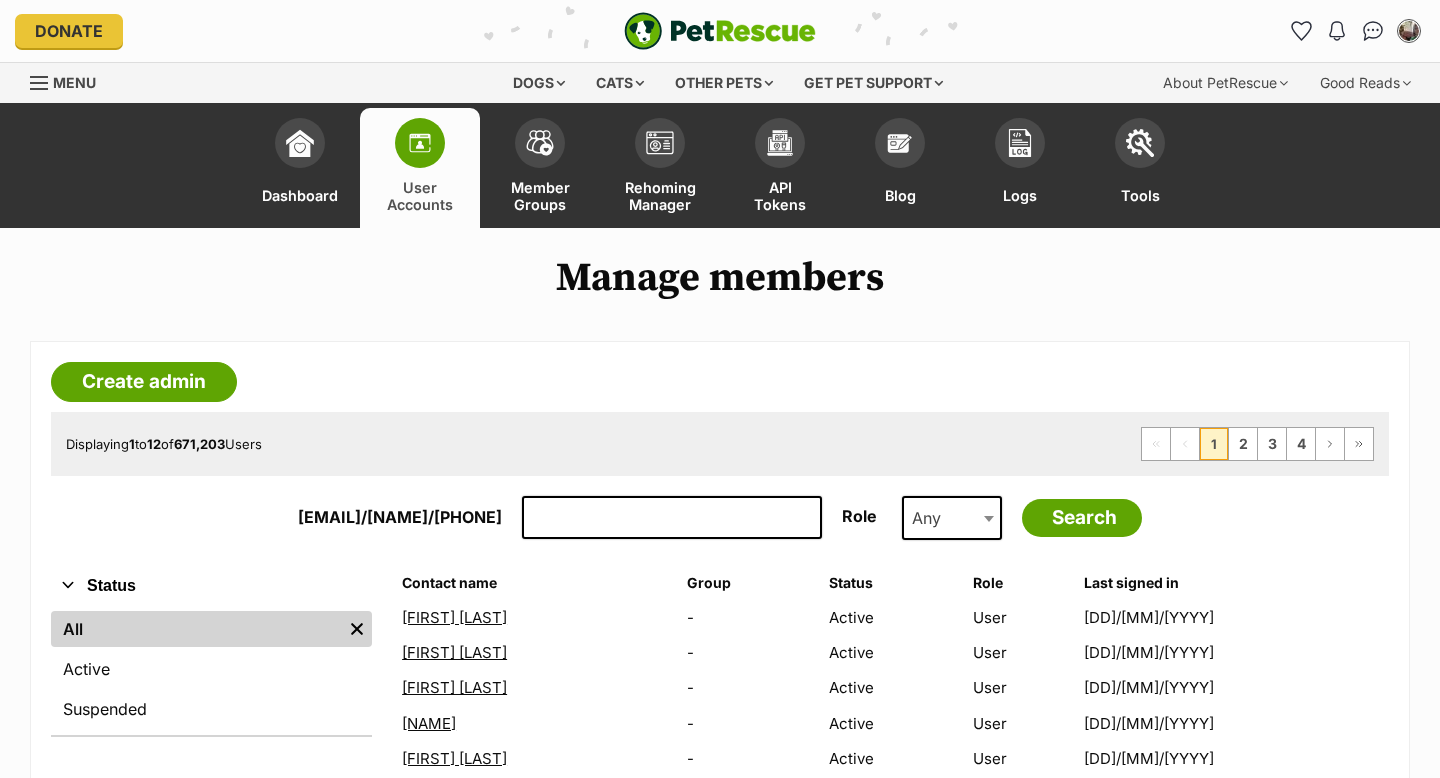 scroll, scrollTop: 0, scrollLeft: 0, axis: both 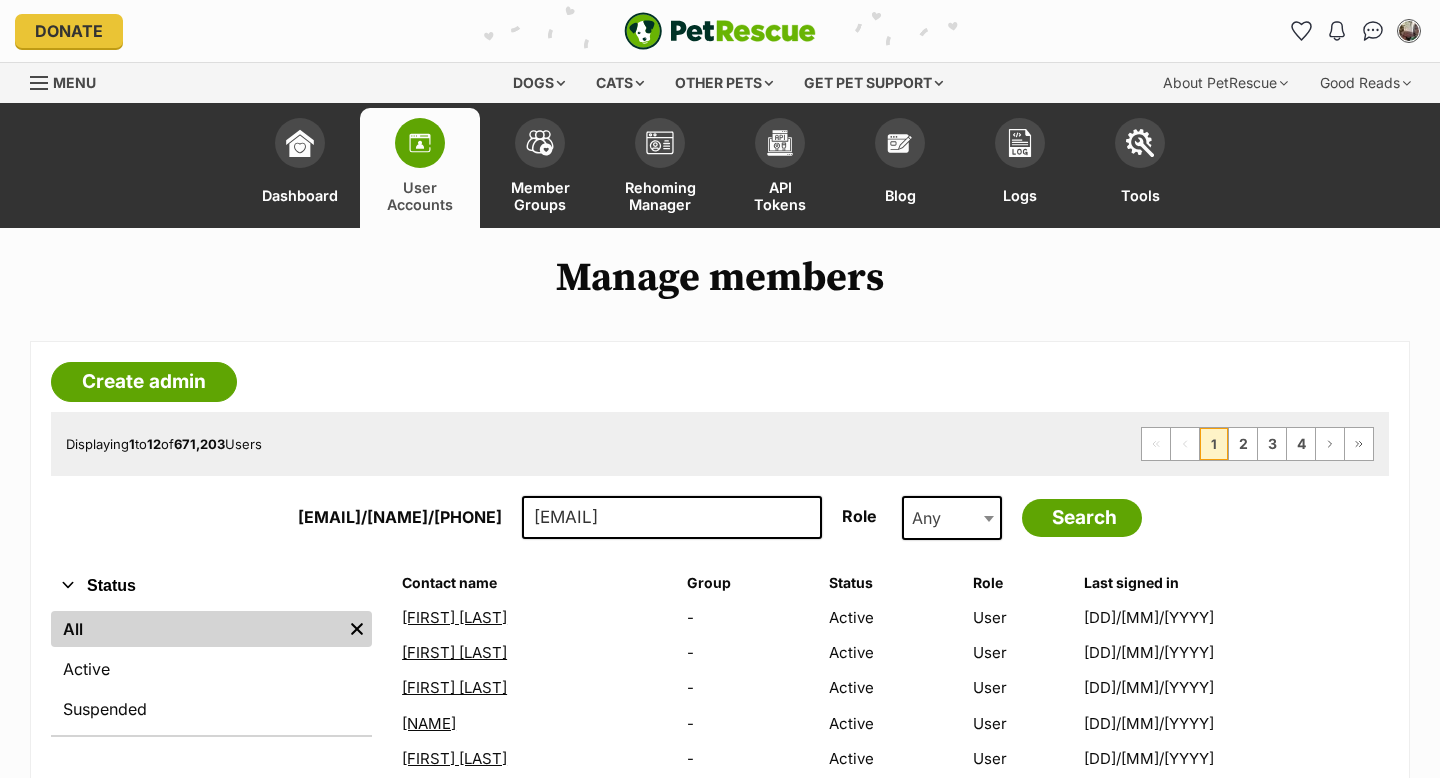 type on "[EMAIL]" 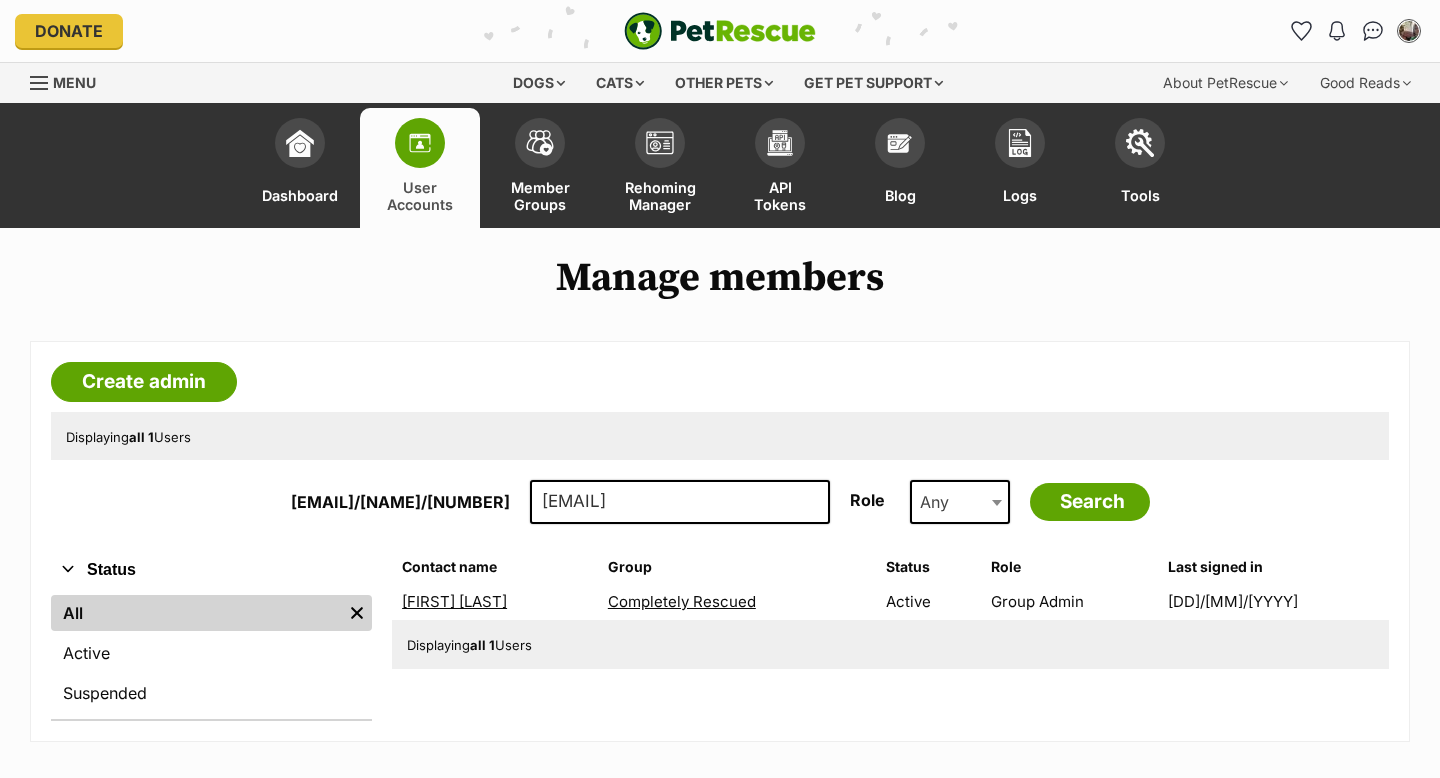 scroll, scrollTop: 0, scrollLeft: 0, axis: both 